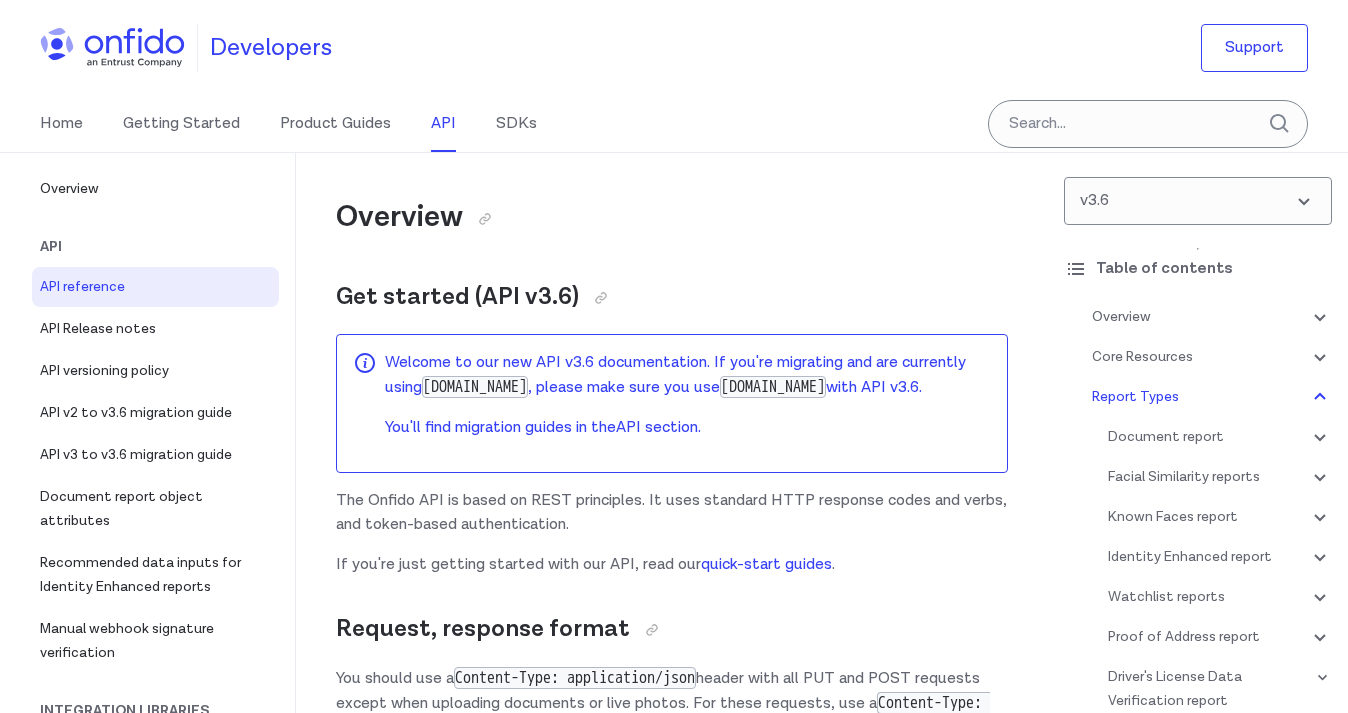 select on "http" 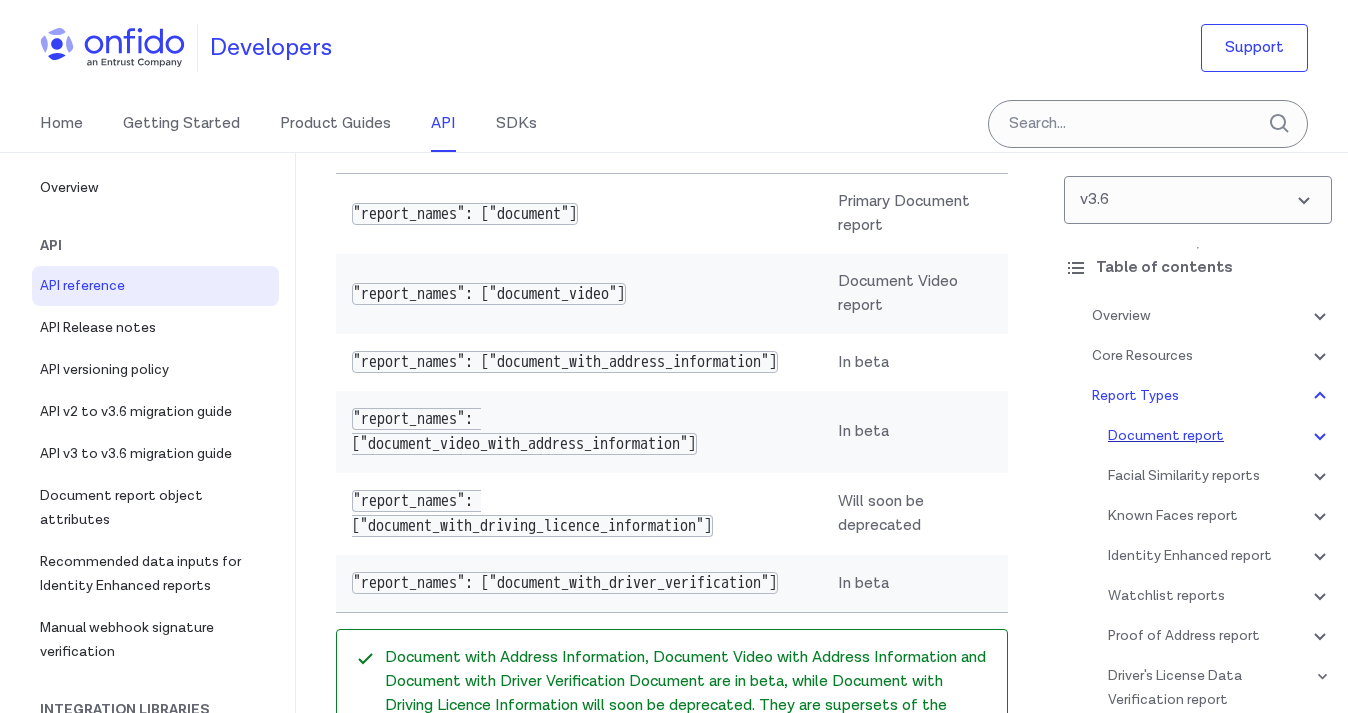 scroll, scrollTop: 89080, scrollLeft: 0, axis: vertical 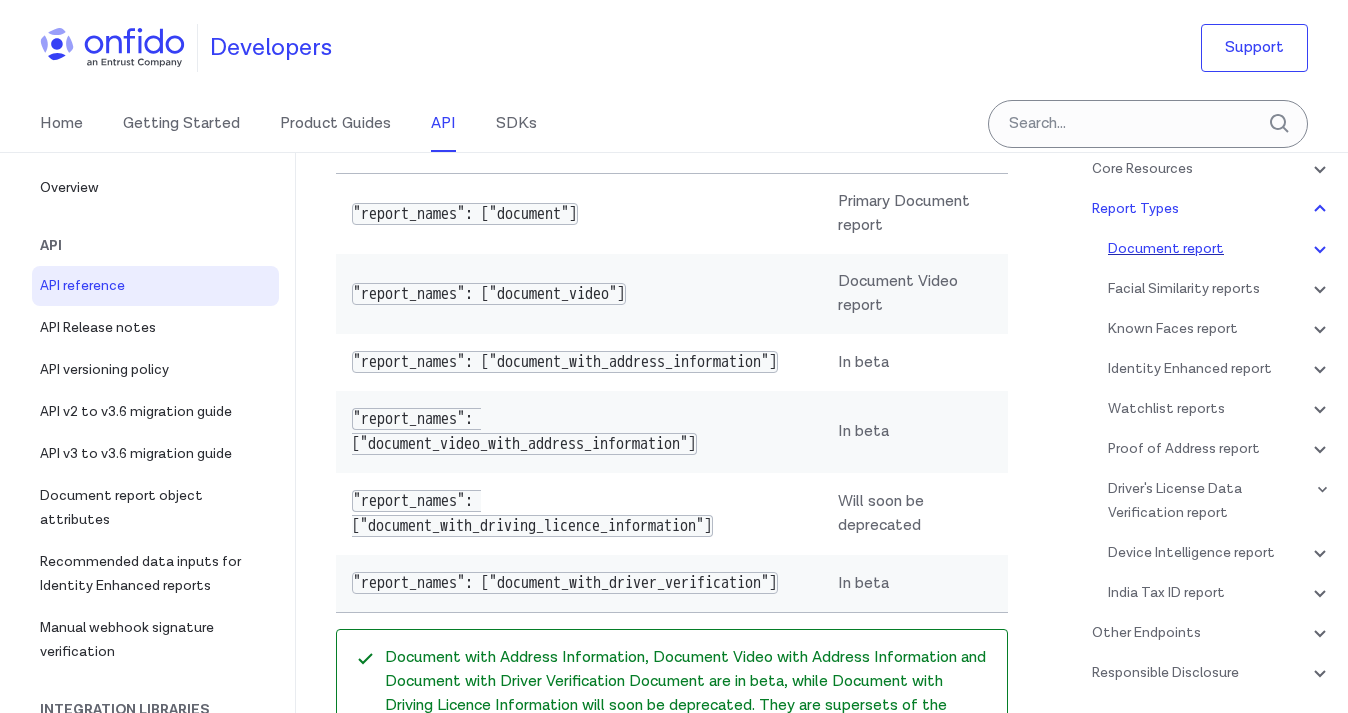 click on "Document report" at bounding box center [1220, 249] 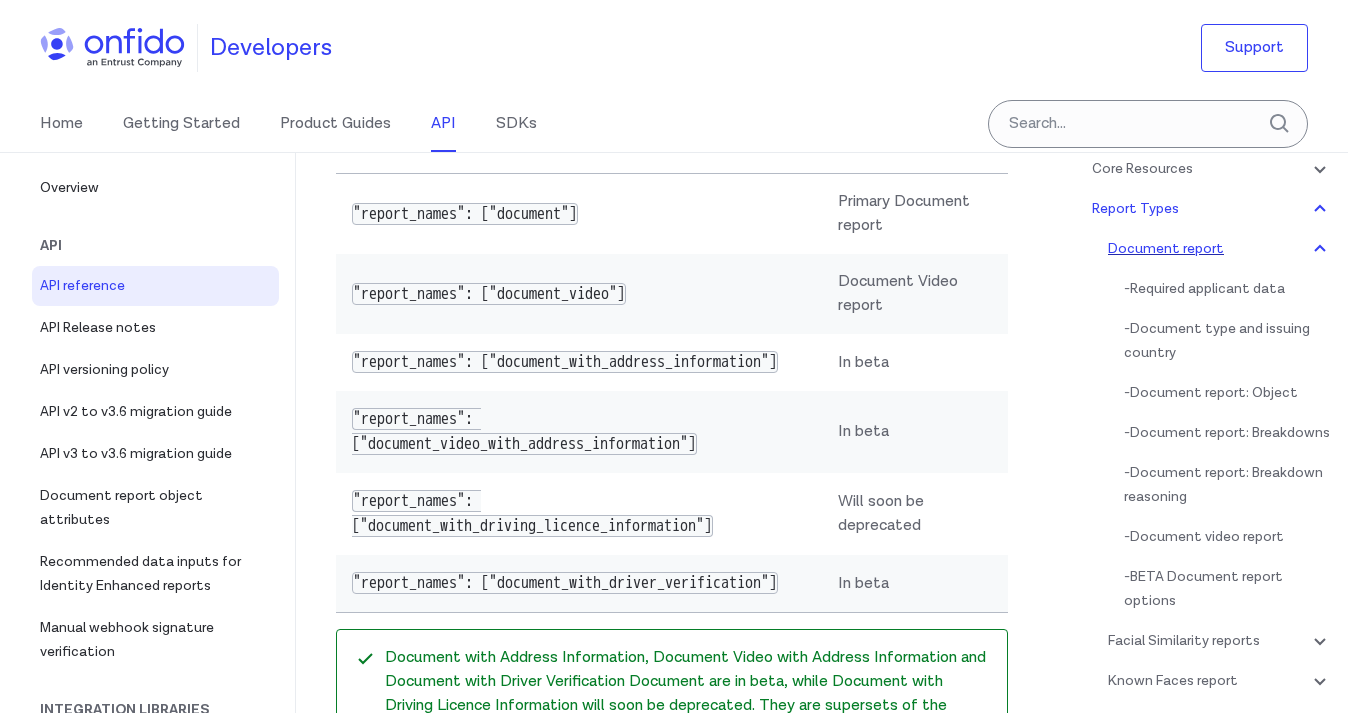 scroll, scrollTop: 89164, scrollLeft: 0, axis: vertical 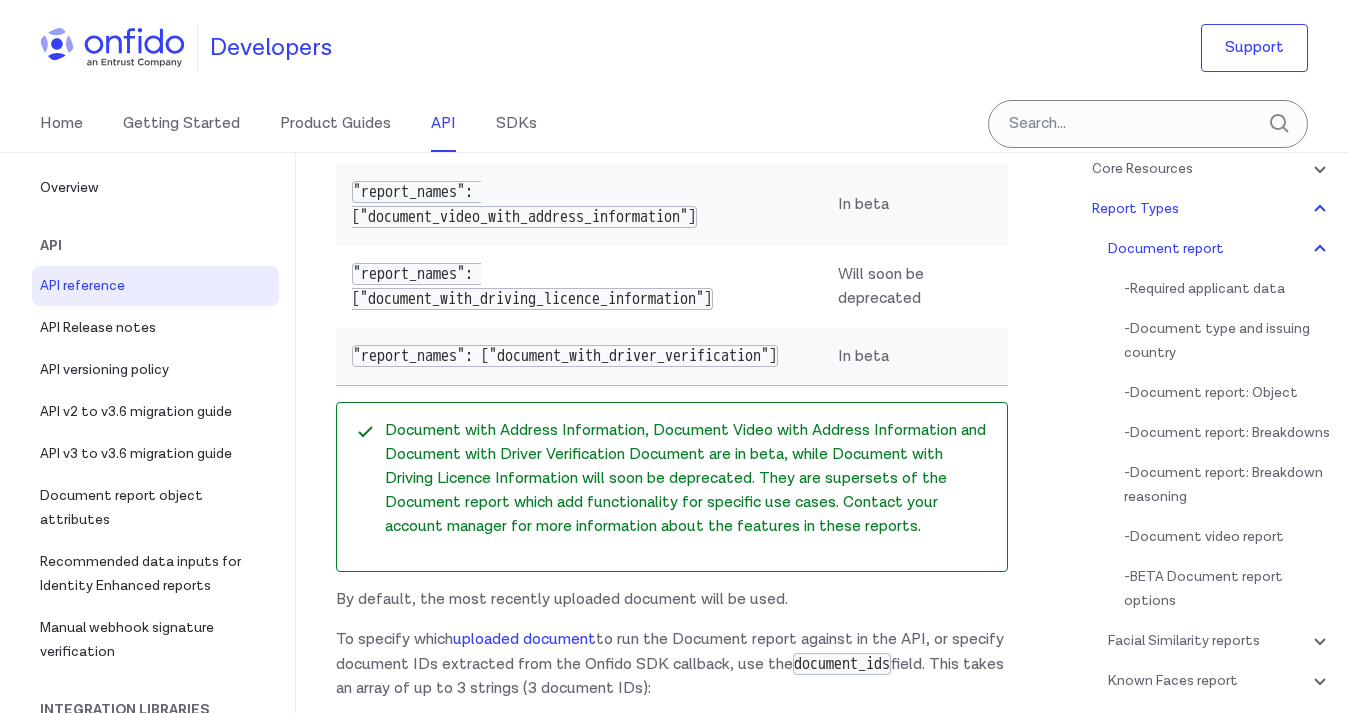 click on "Document with Address Information" at bounding box center [506, -316] 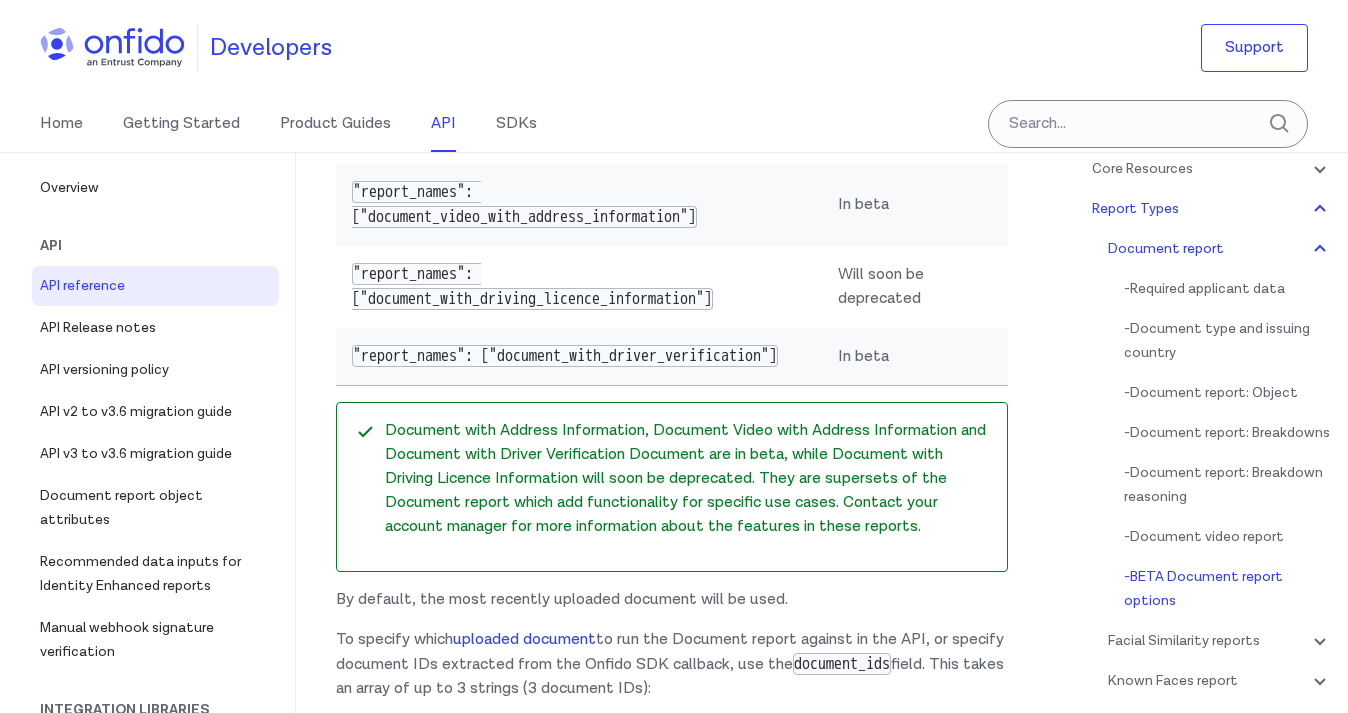 scroll, scrollTop: 110845, scrollLeft: 0, axis: vertical 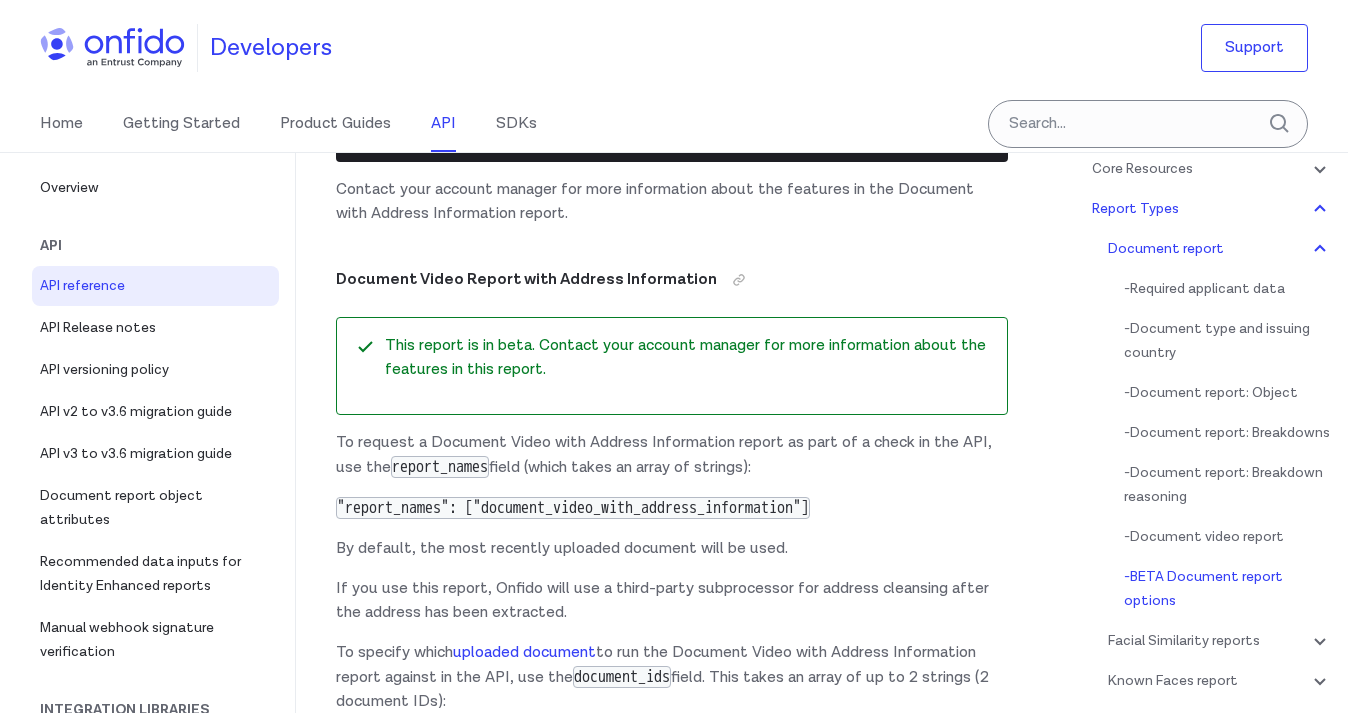 click at bounding box center (635, -762) 